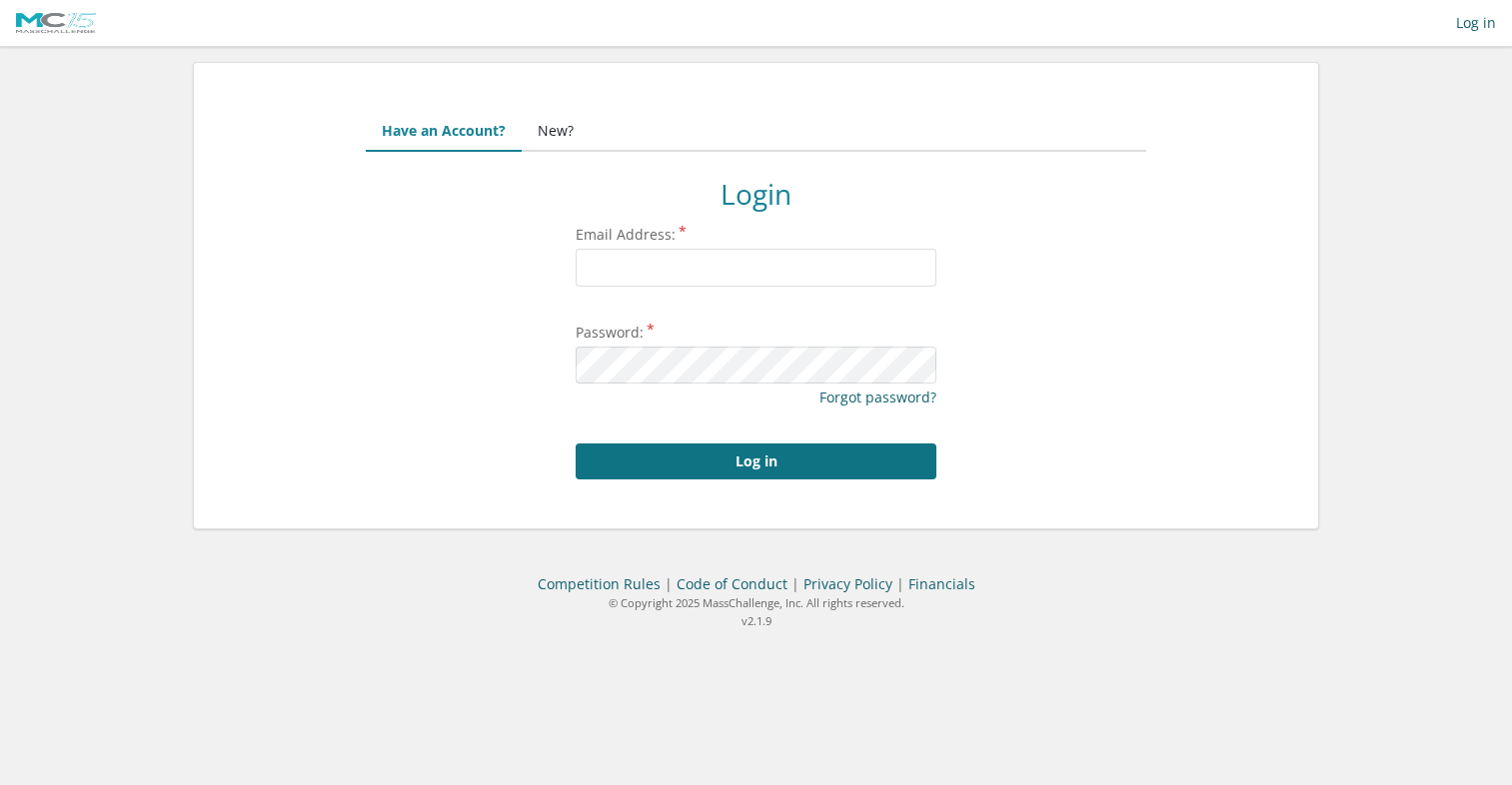 scroll, scrollTop: 0, scrollLeft: 0, axis: both 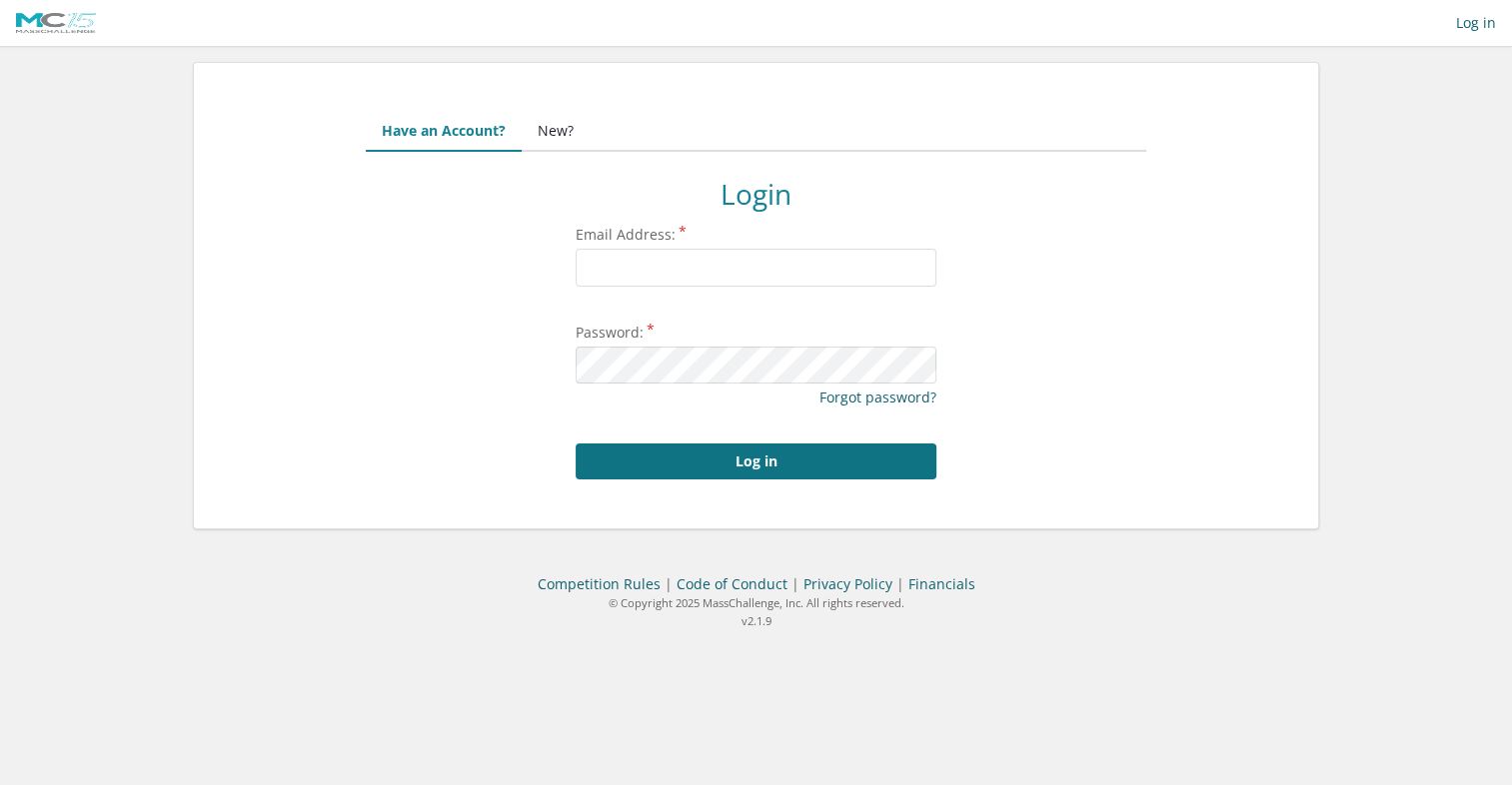 type on "tedw@encora.co" 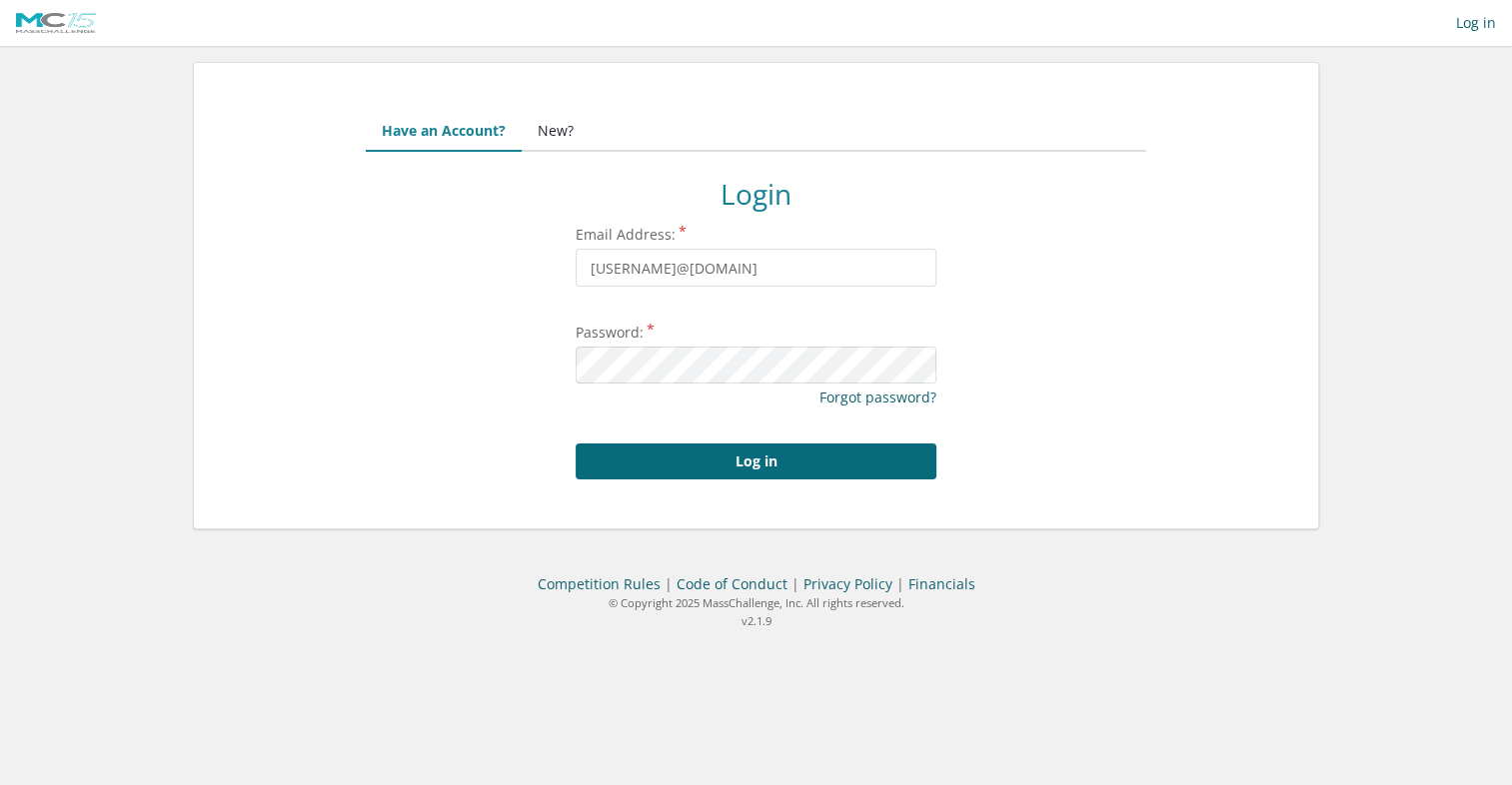 click on "Log in" at bounding box center (756, 461) 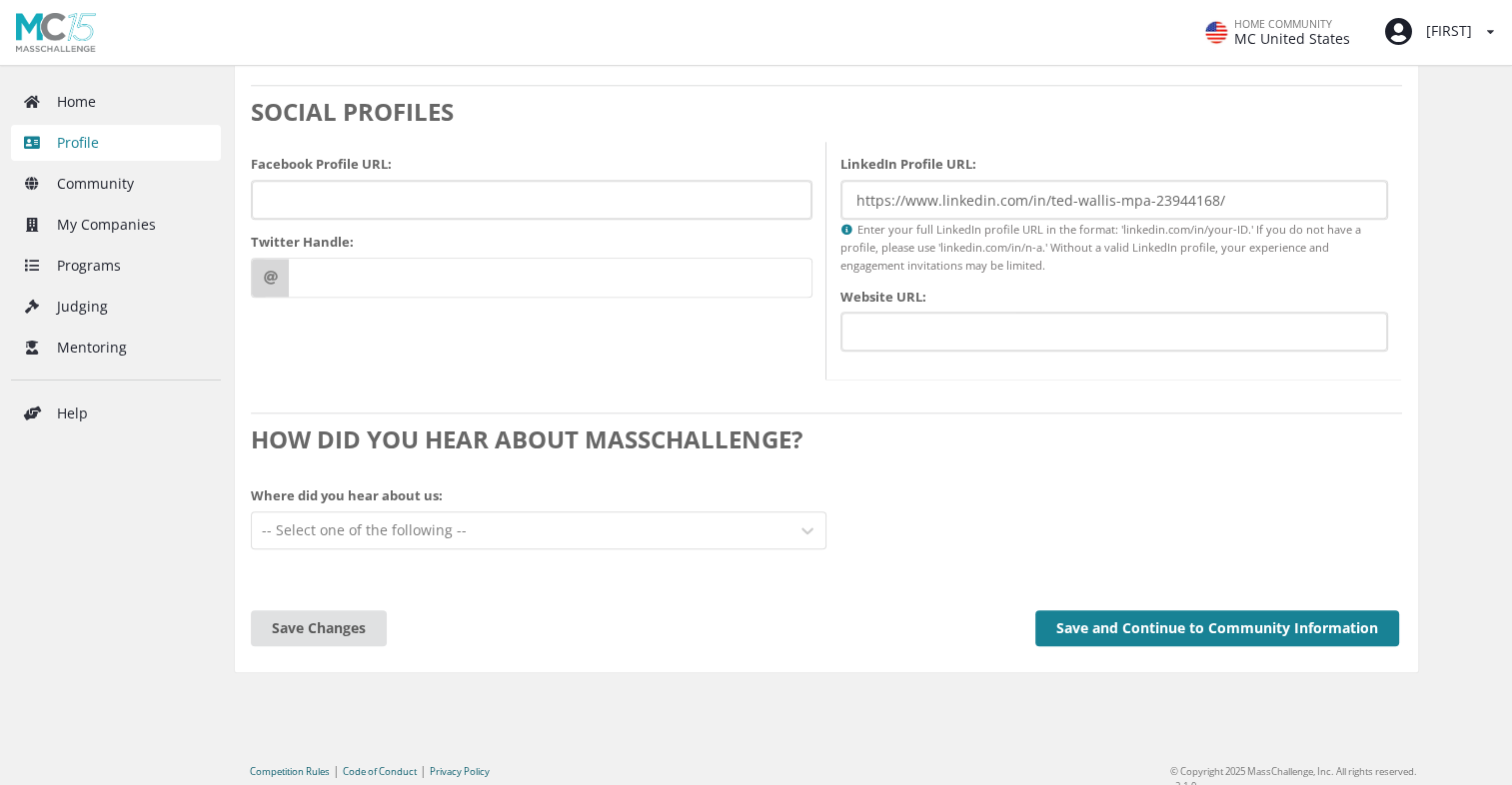 scroll, scrollTop: 2021, scrollLeft: 0, axis: vertical 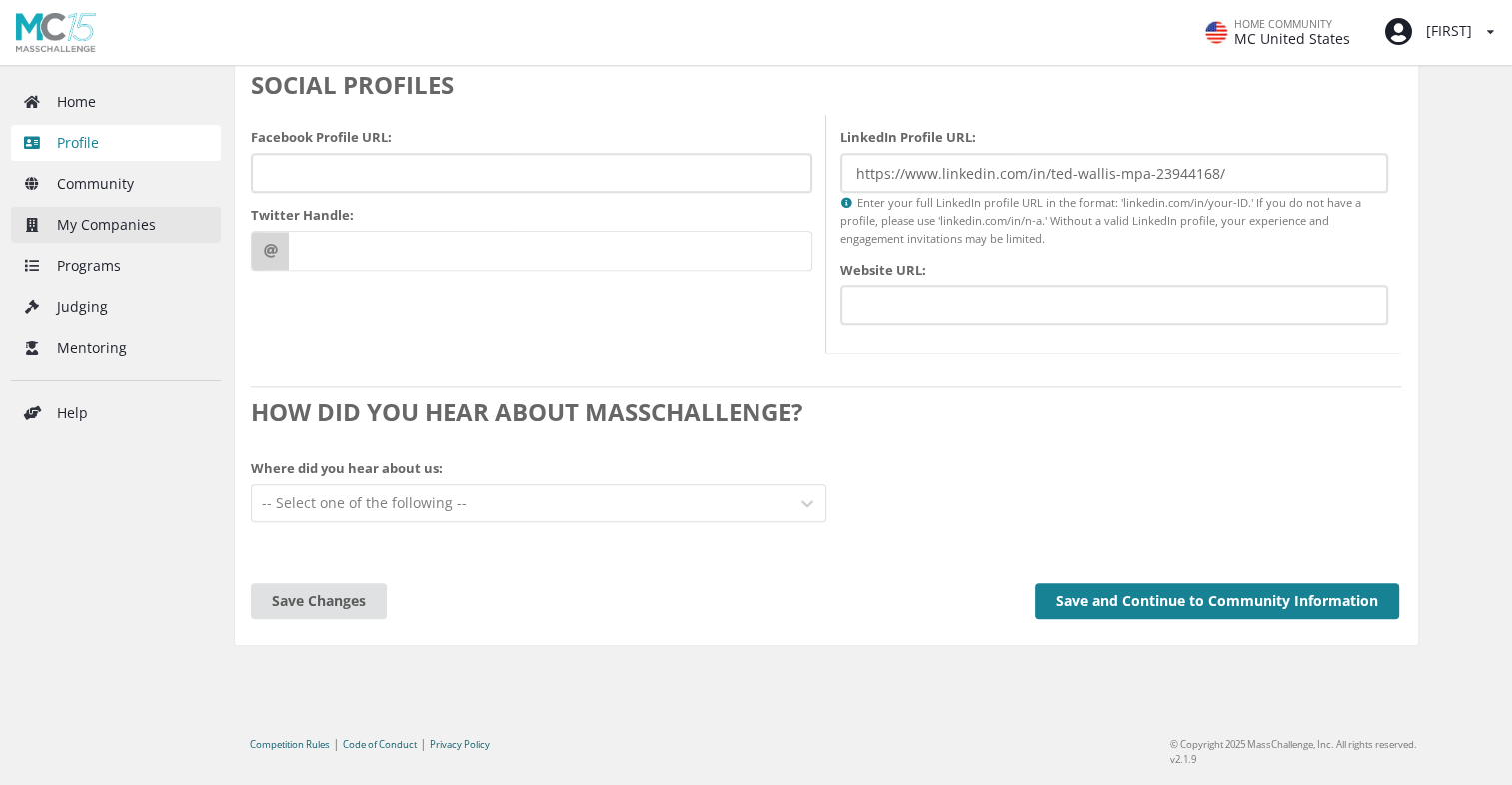 click on "My Companies" at bounding box center [116, 225] 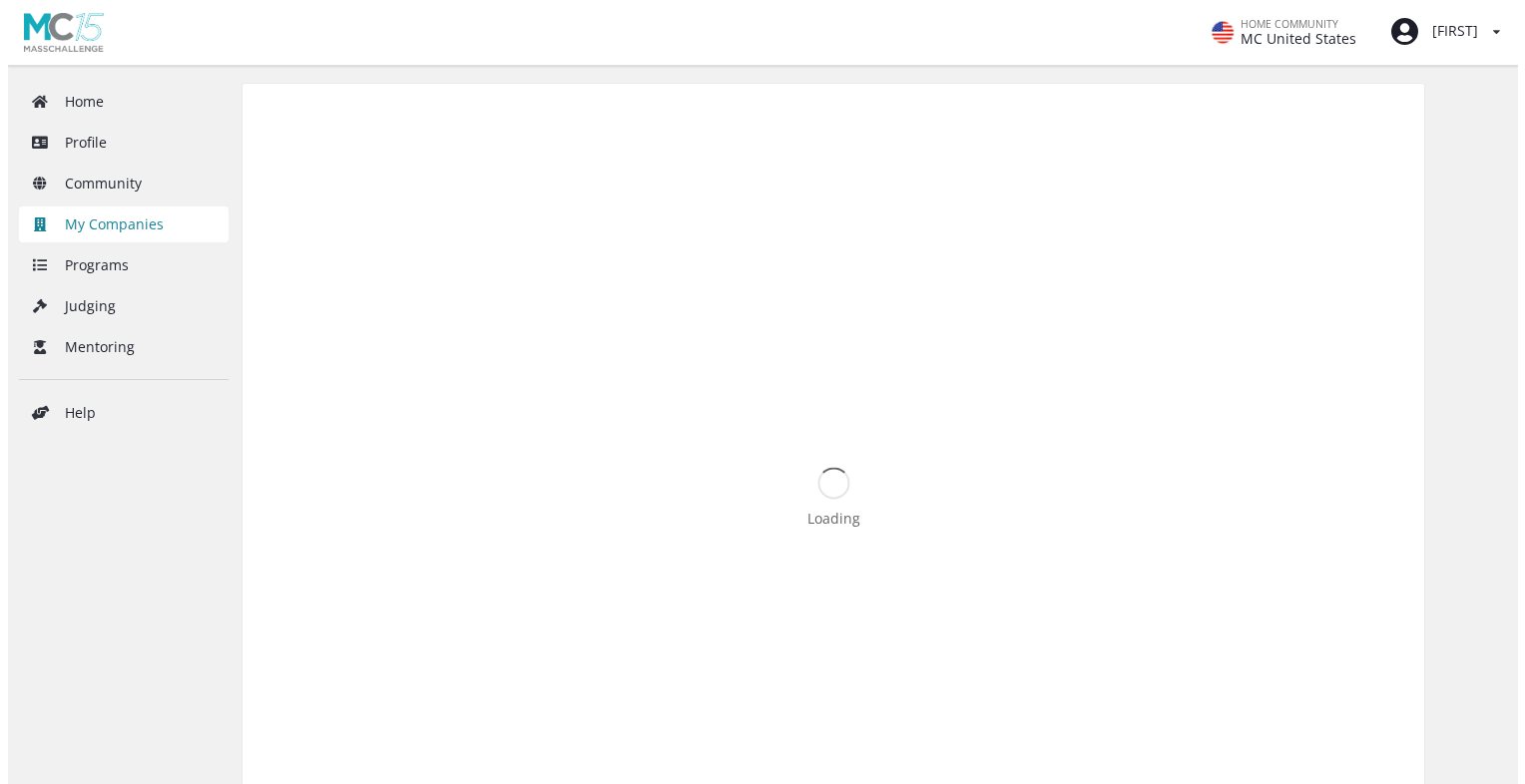 scroll, scrollTop: 0, scrollLeft: 0, axis: both 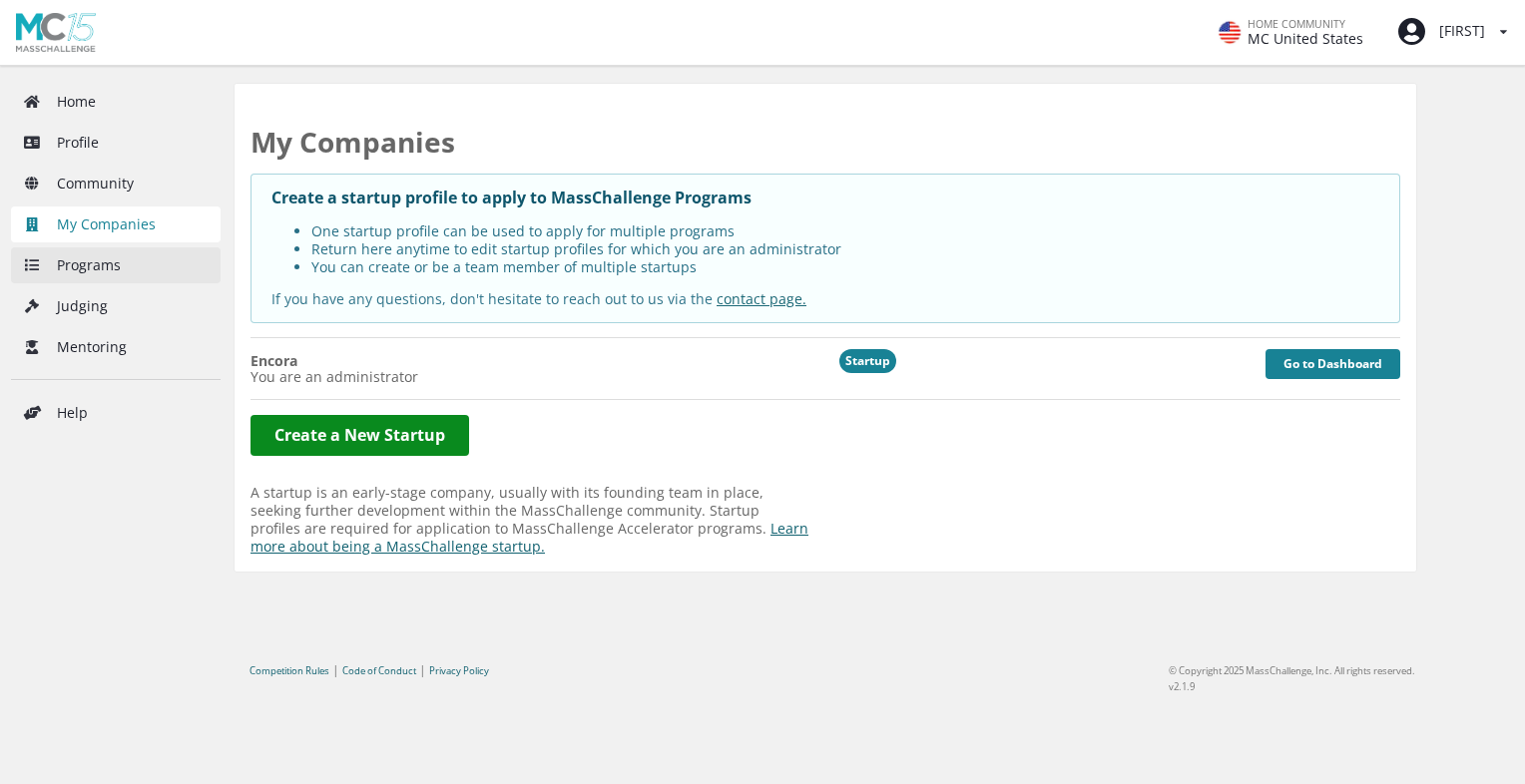 click on "Programs" at bounding box center [116, 265] 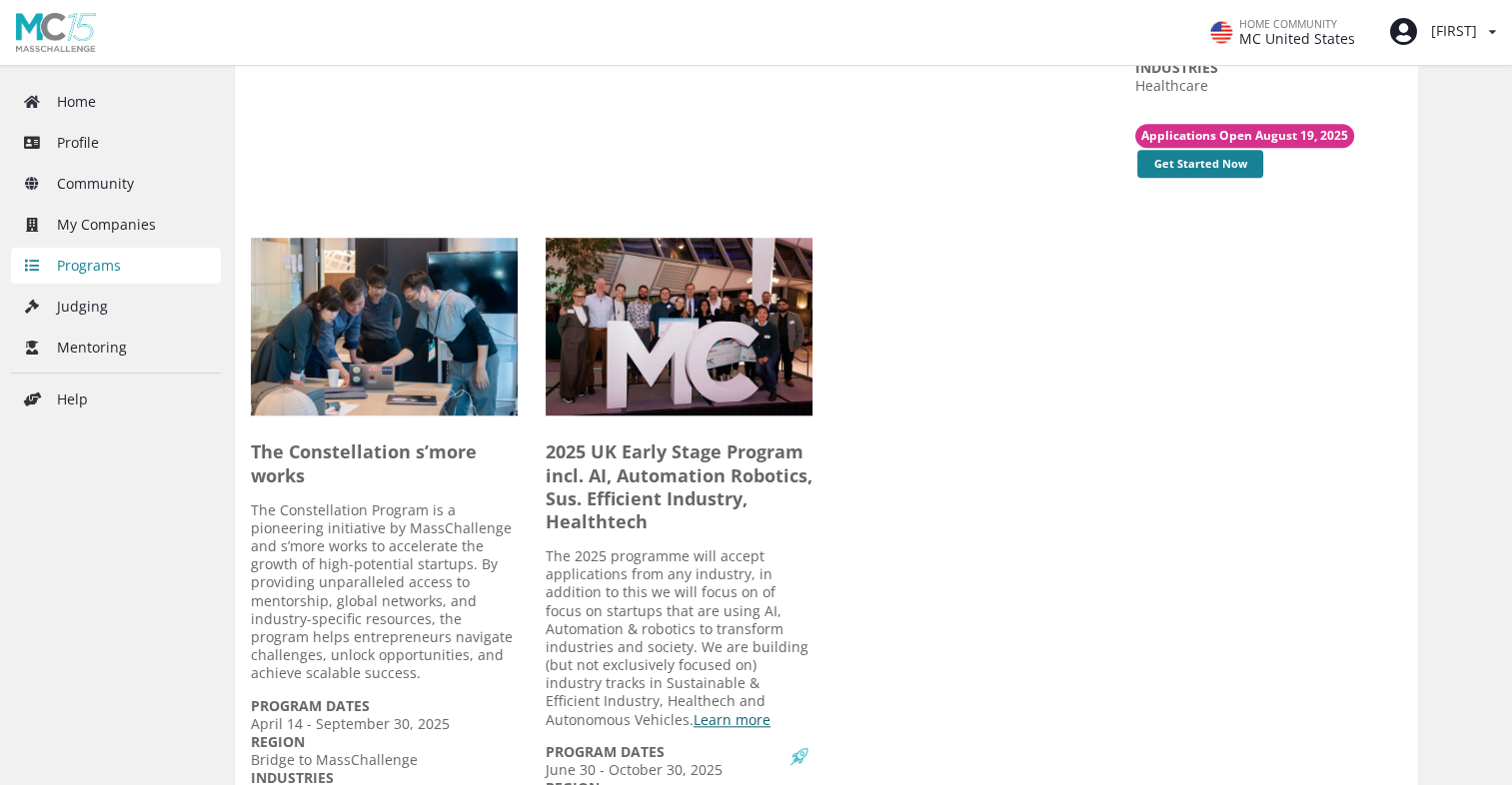 scroll, scrollTop: 1810, scrollLeft: 0, axis: vertical 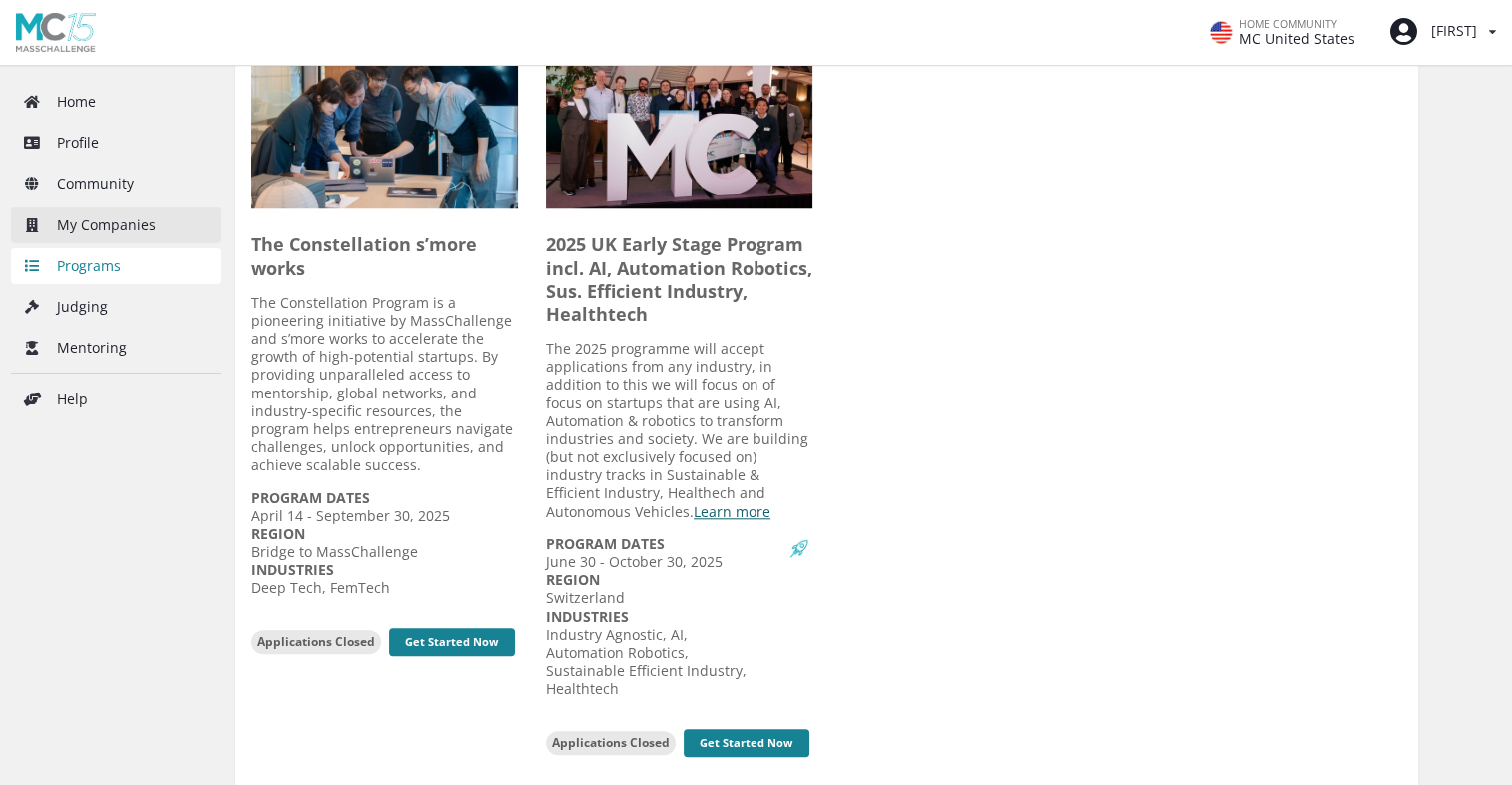 click on "My Companies" at bounding box center (116, 225) 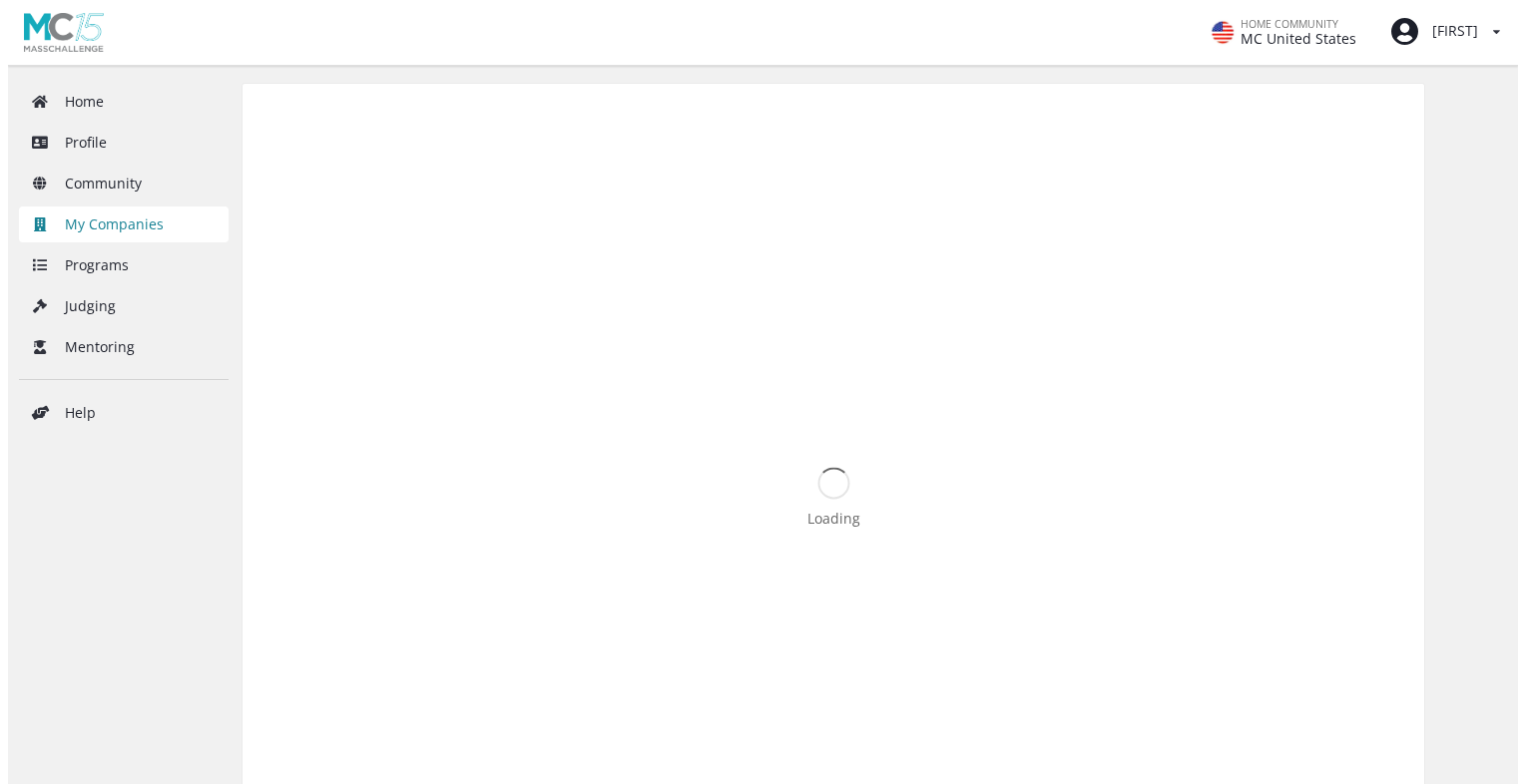 scroll, scrollTop: 0, scrollLeft: 0, axis: both 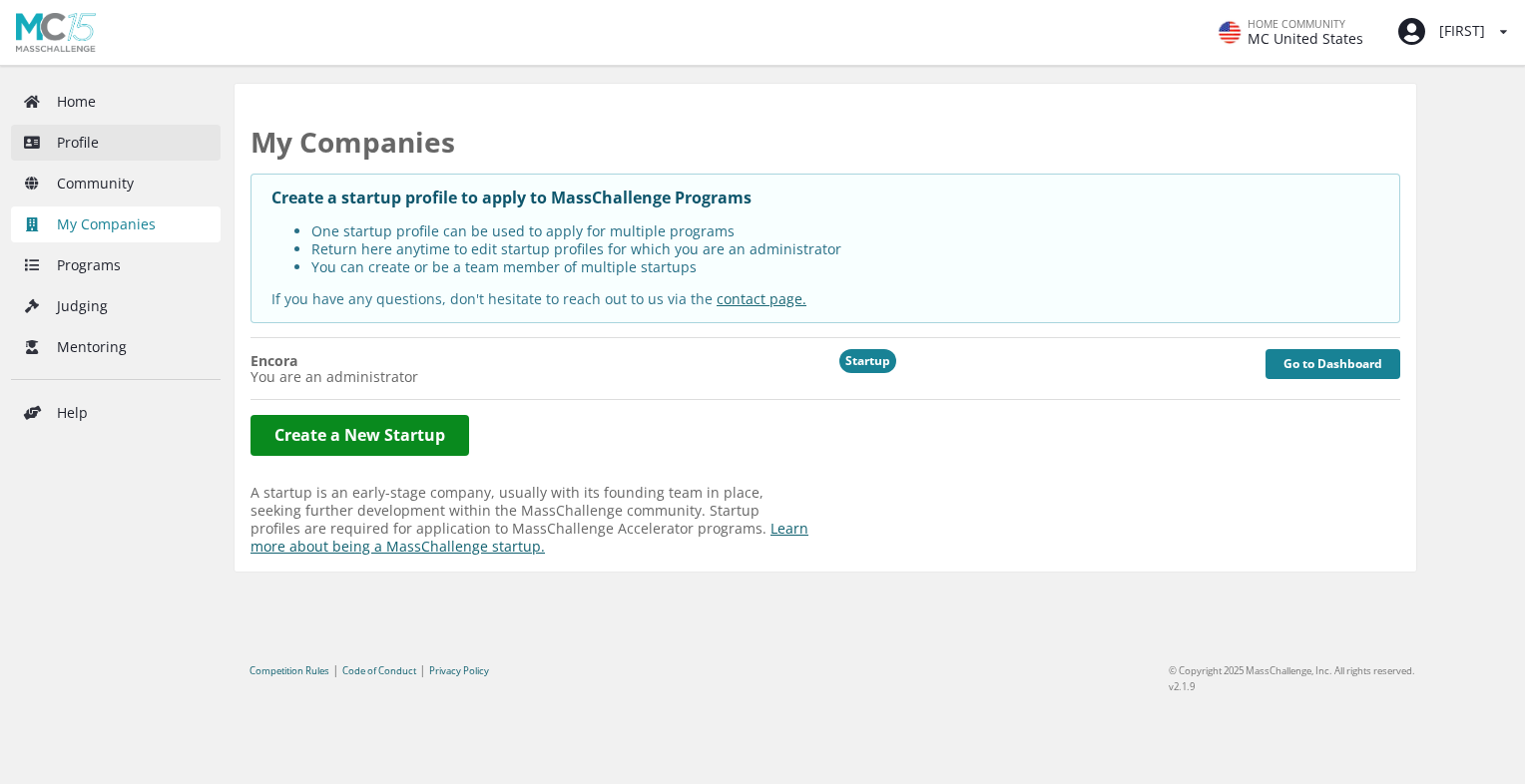 click on "Profile" at bounding box center (116, 143) 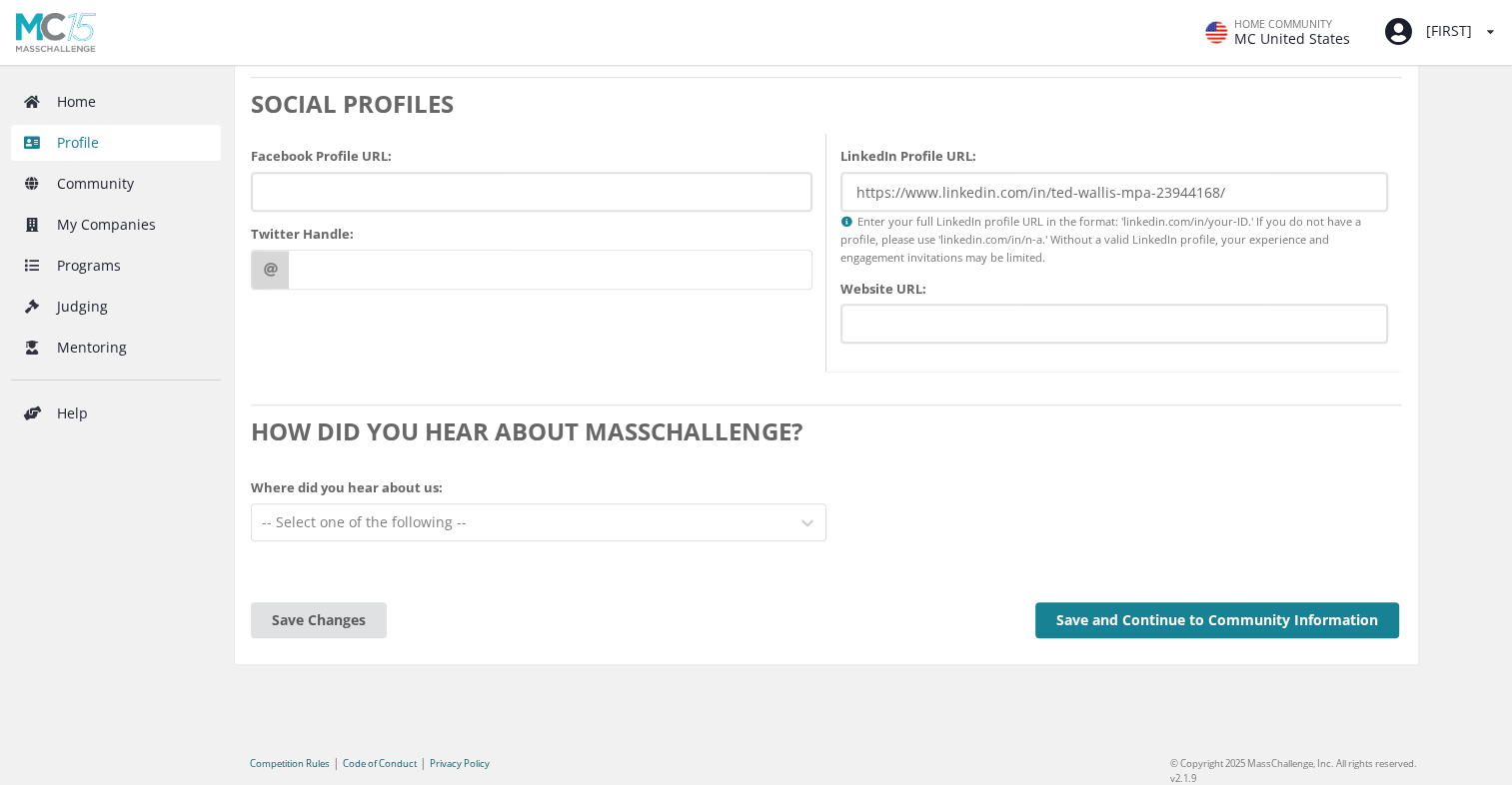 scroll, scrollTop: 2021, scrollLeft: 0, axis: vertical 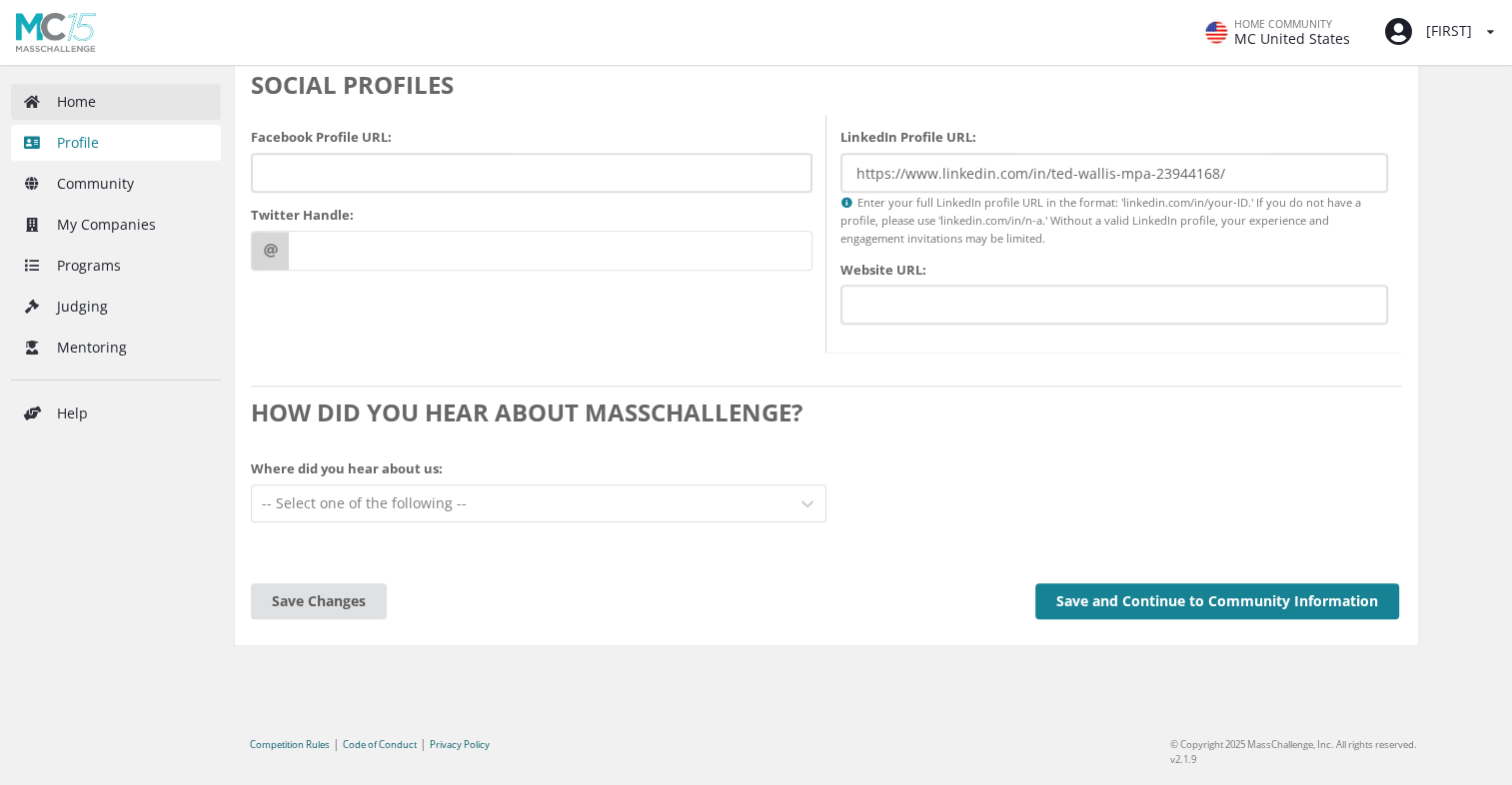 click on "Home" at bounding box center (116, 102) 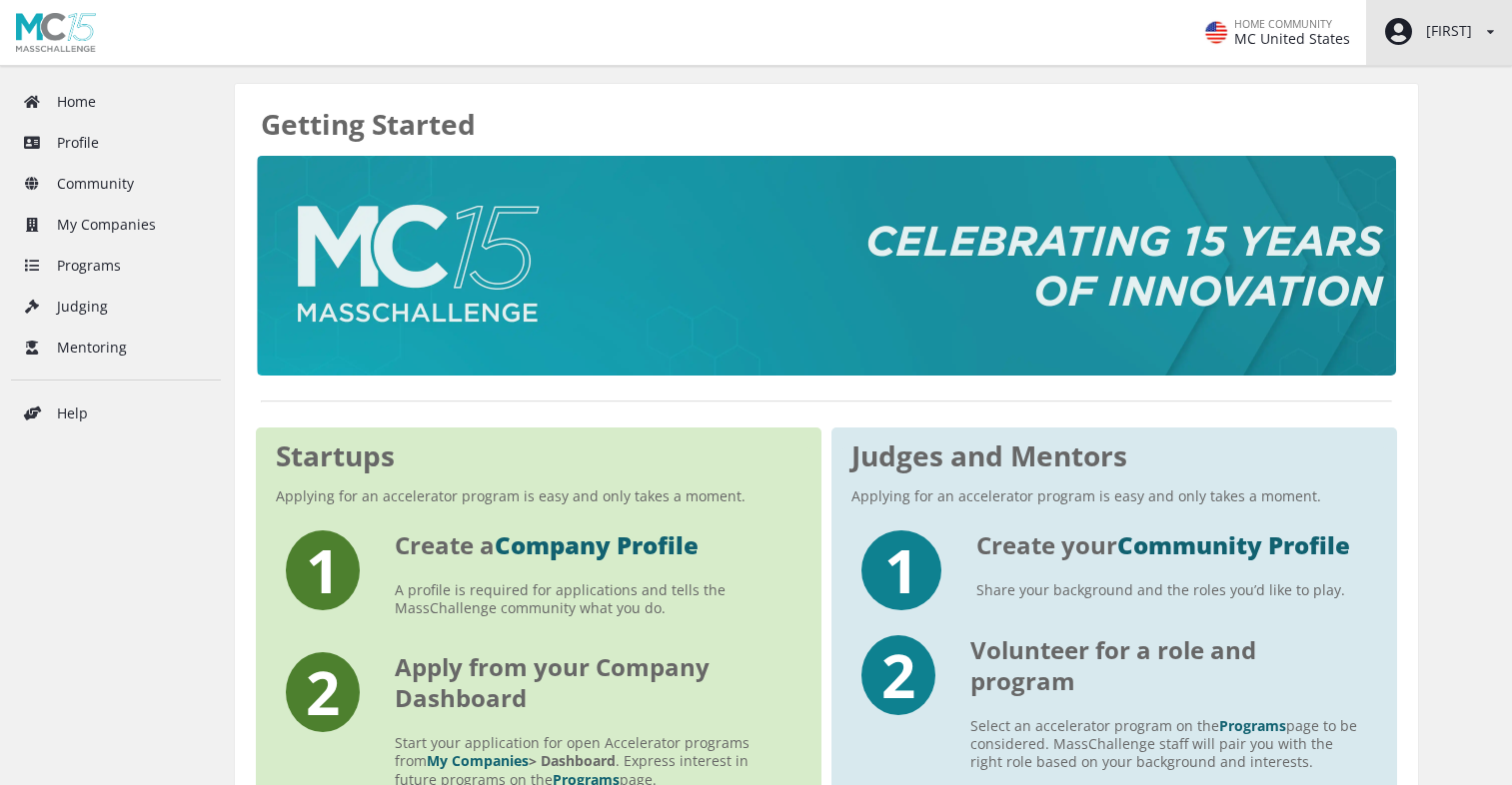 scroll, scrollTop: 0, scrollLeft: 0, axis: both 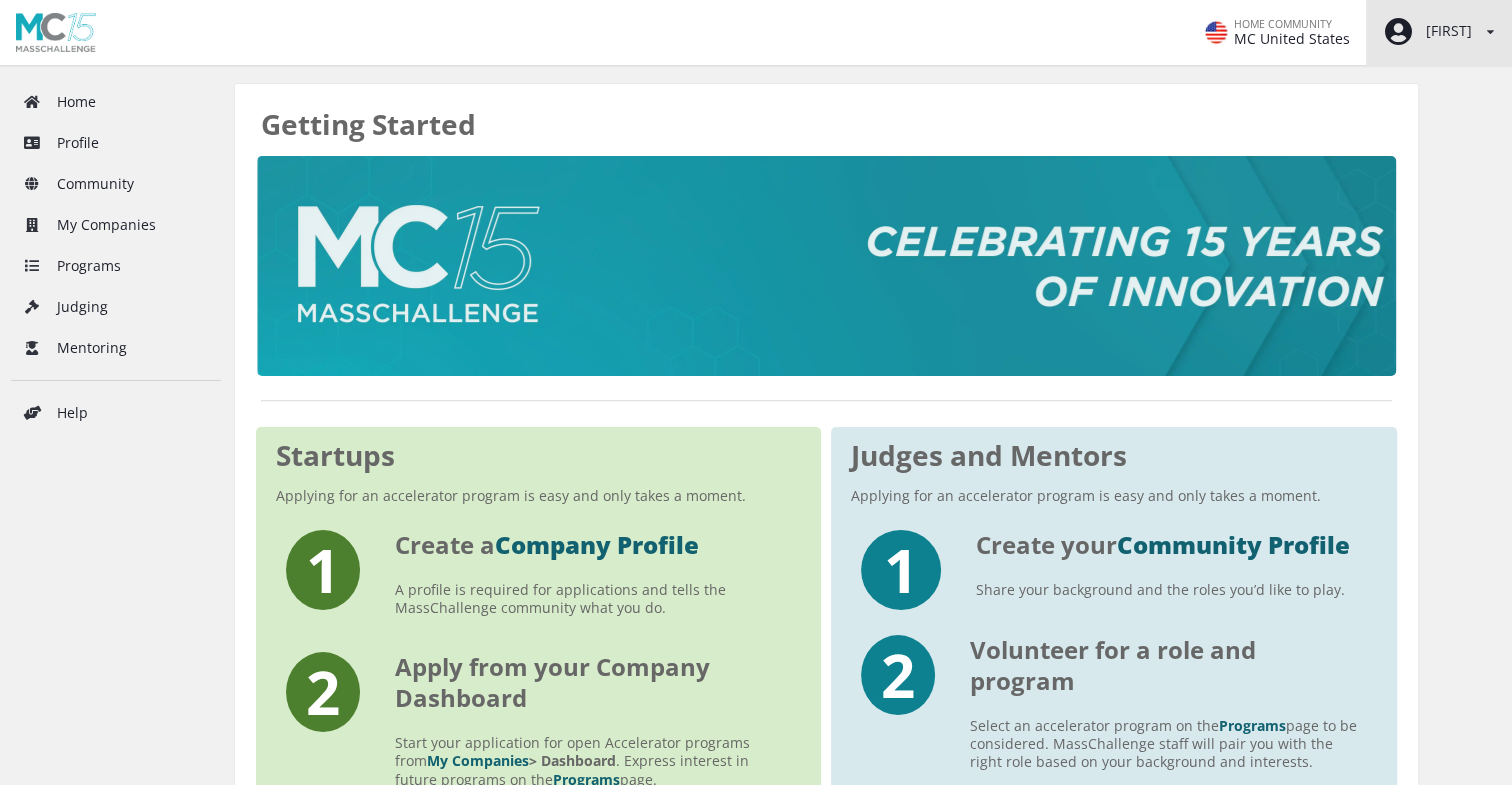 click on "[FIRST]" at bounding box center (1427, 32) 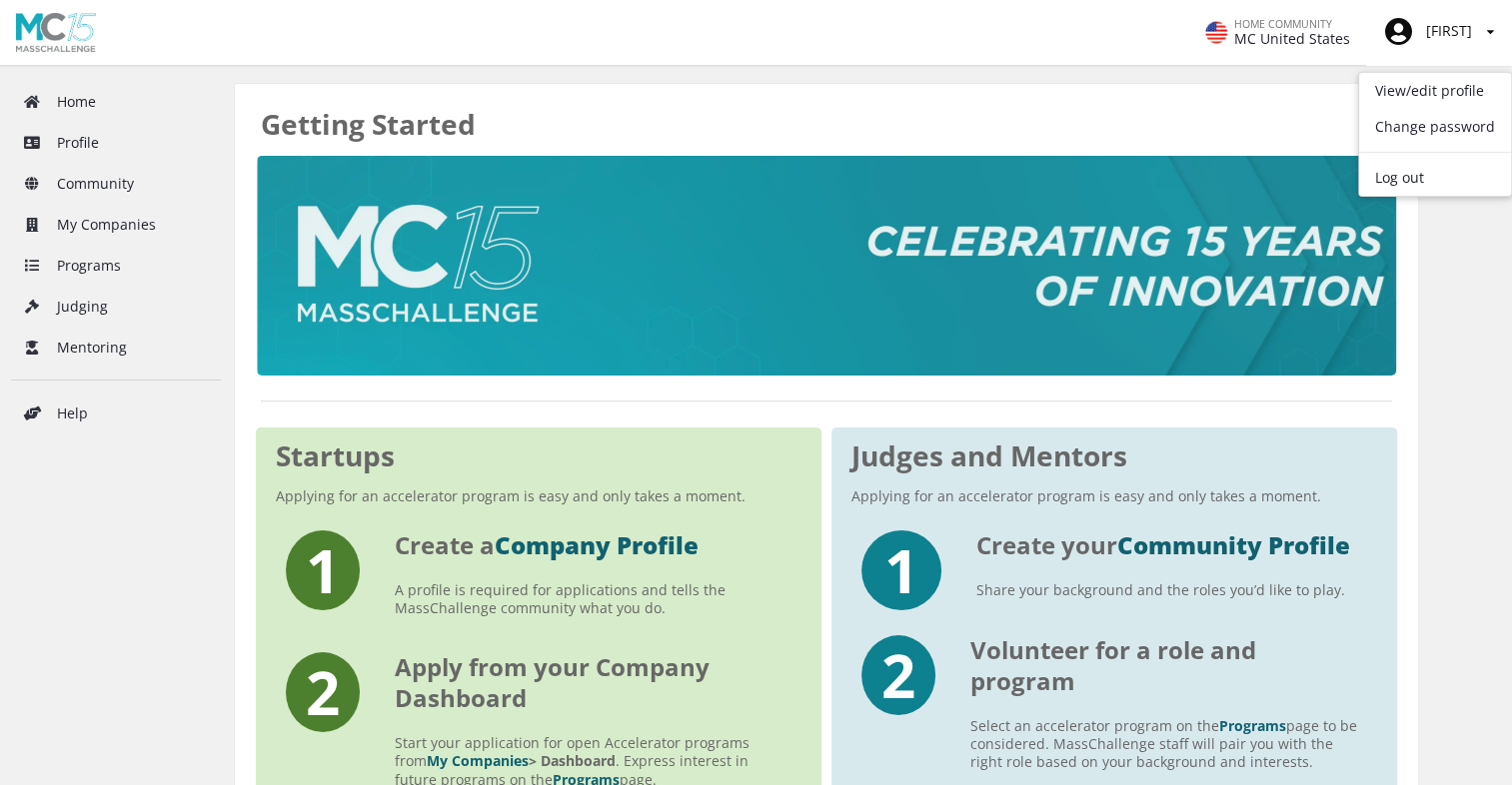 click on "Getting Started" at bounding box center (826, 124) 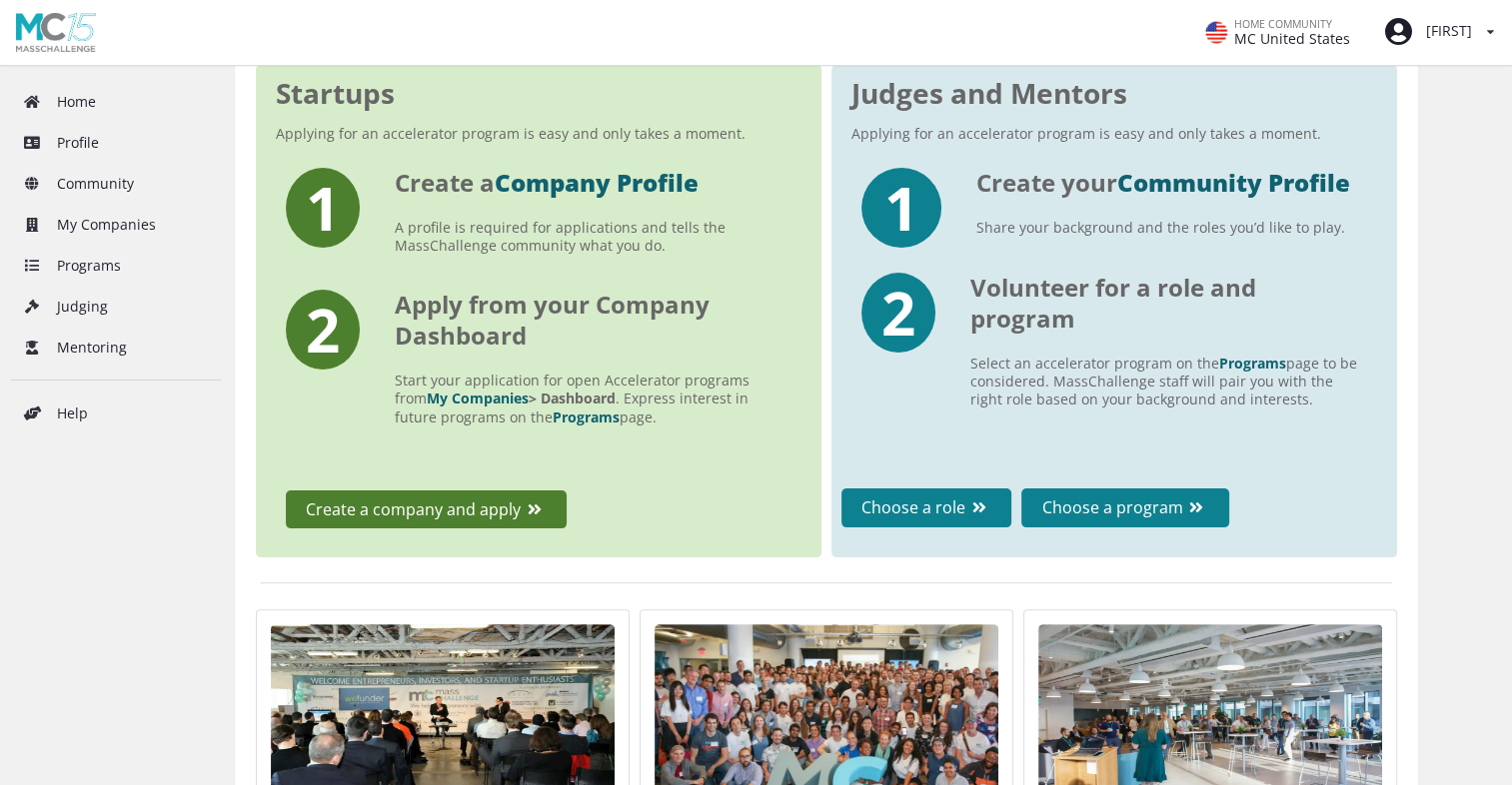 scroll, scrollTop: 499, scrollLeft: 0, axis: vertical 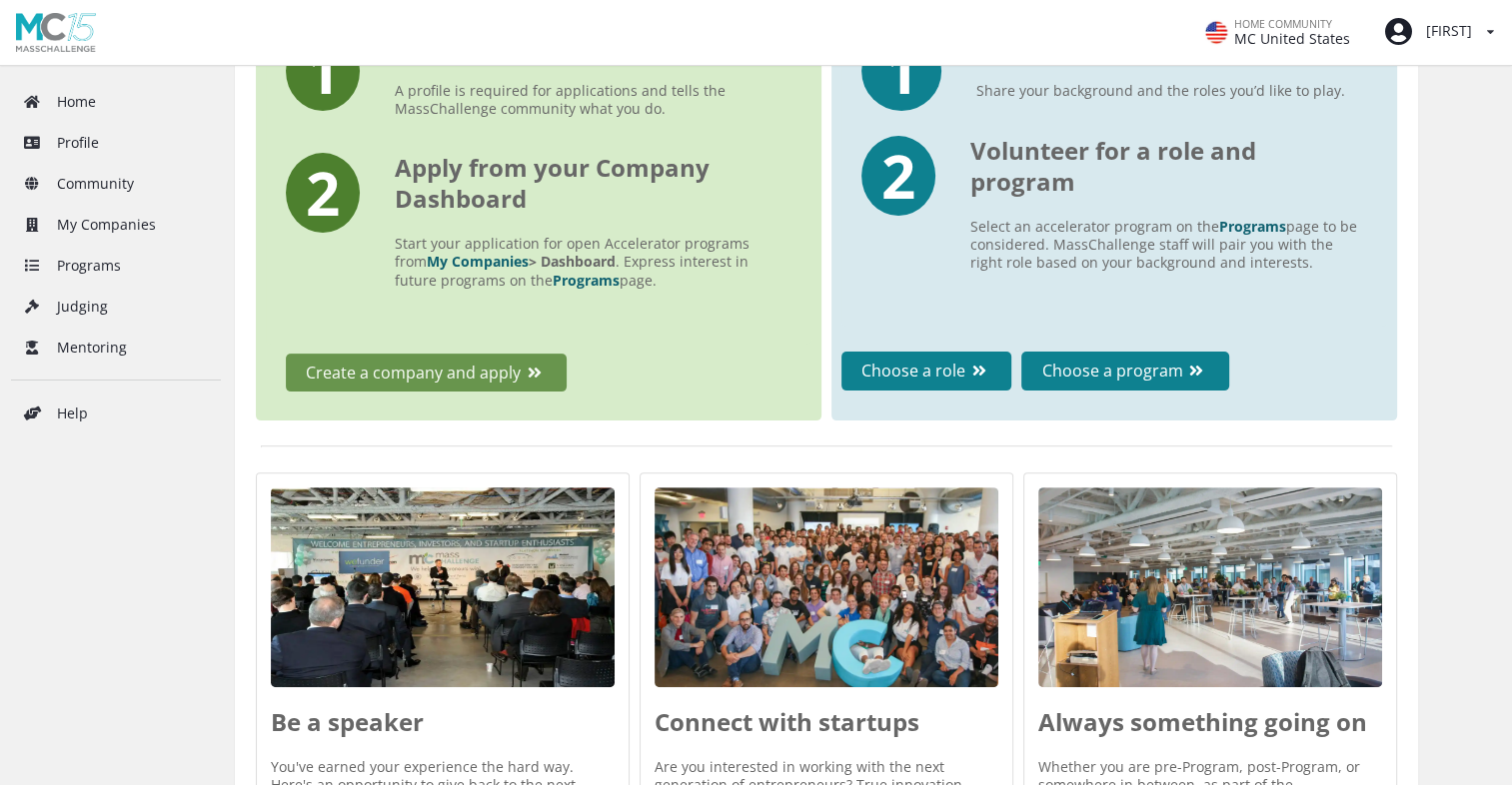 click on "Create a company and apply" at bounding box center [426, 373] 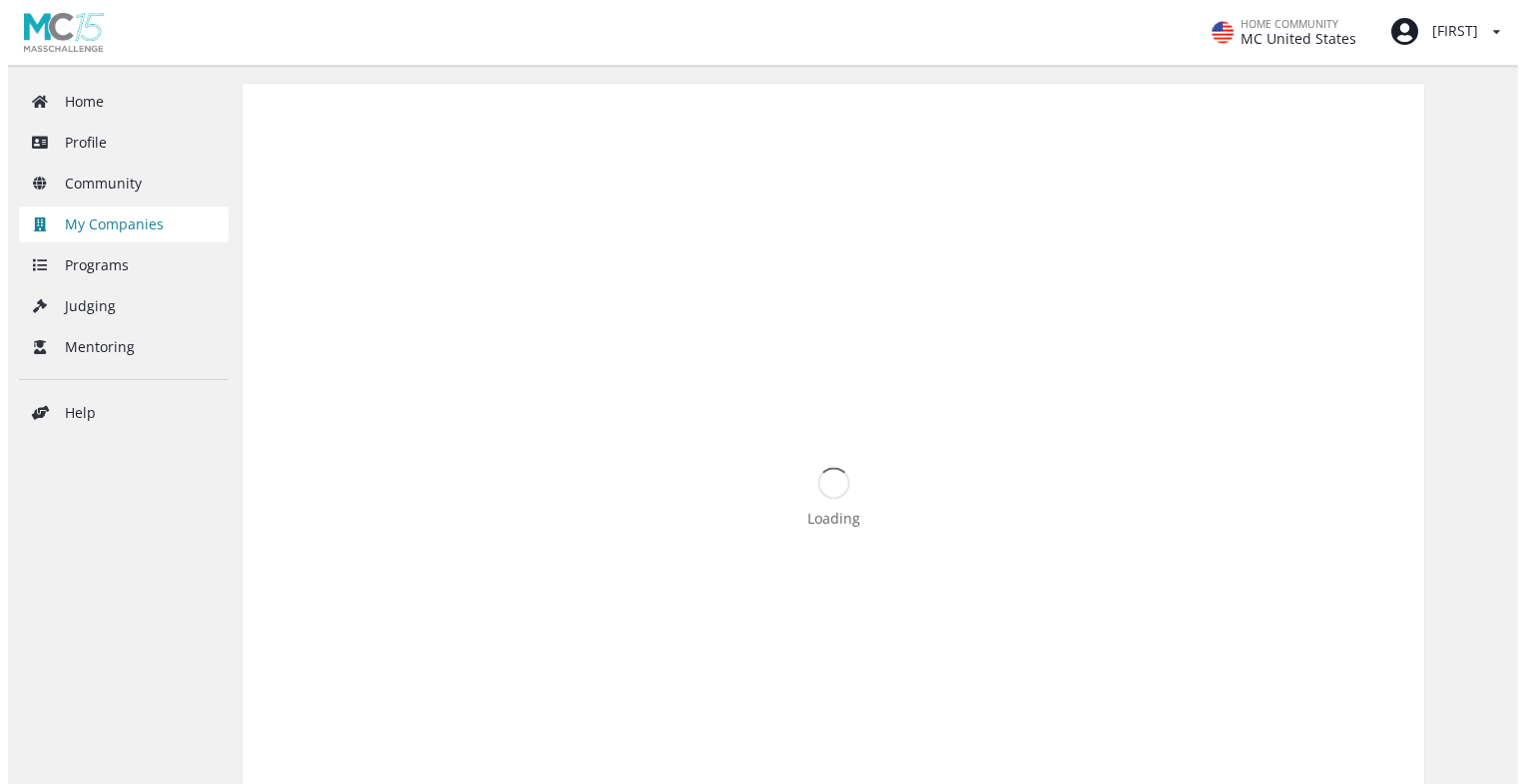 scroll, scrollTop: 0, scrollLeft: 0, axis: both 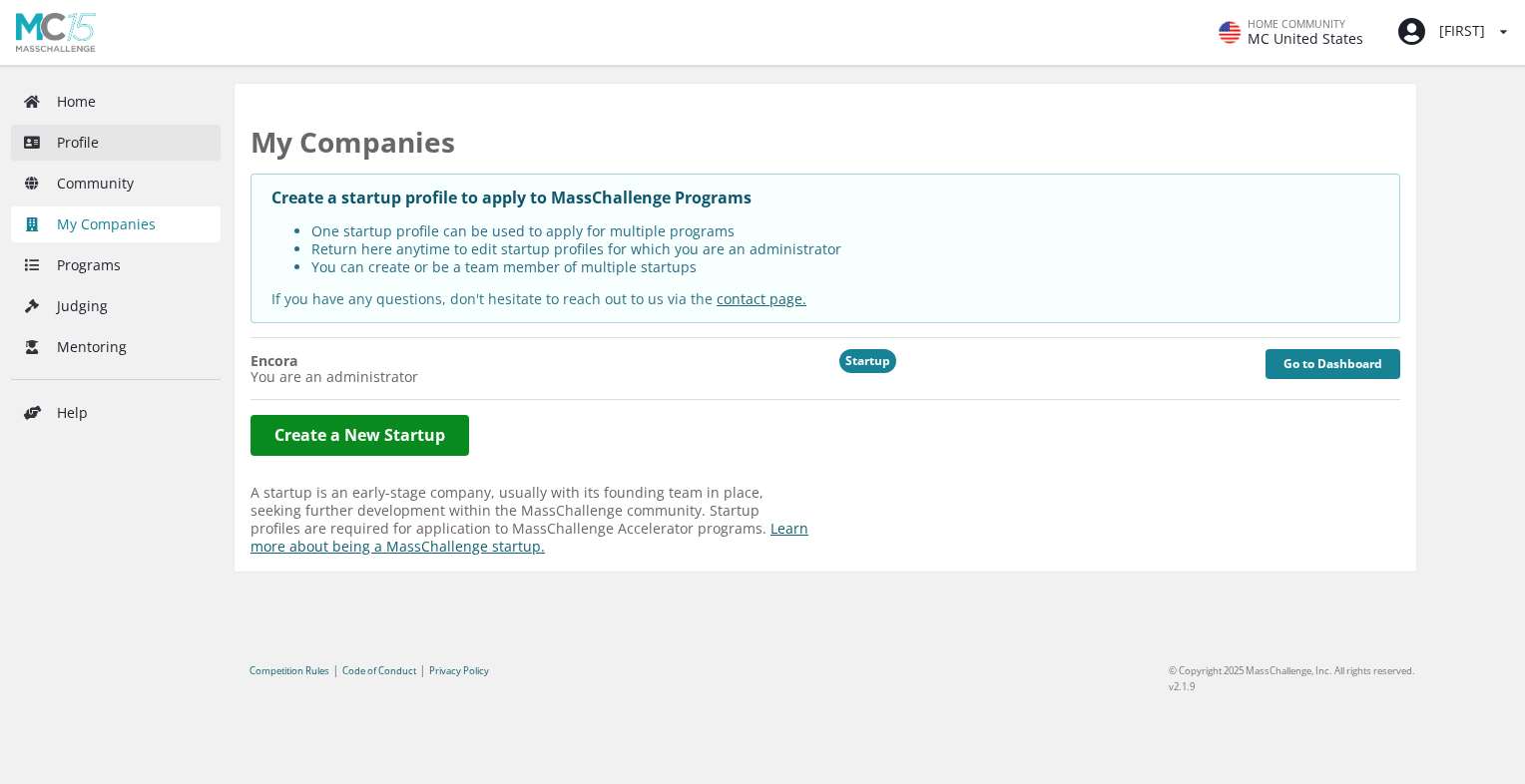 click on "Profile" at bounding box center [116, 143] 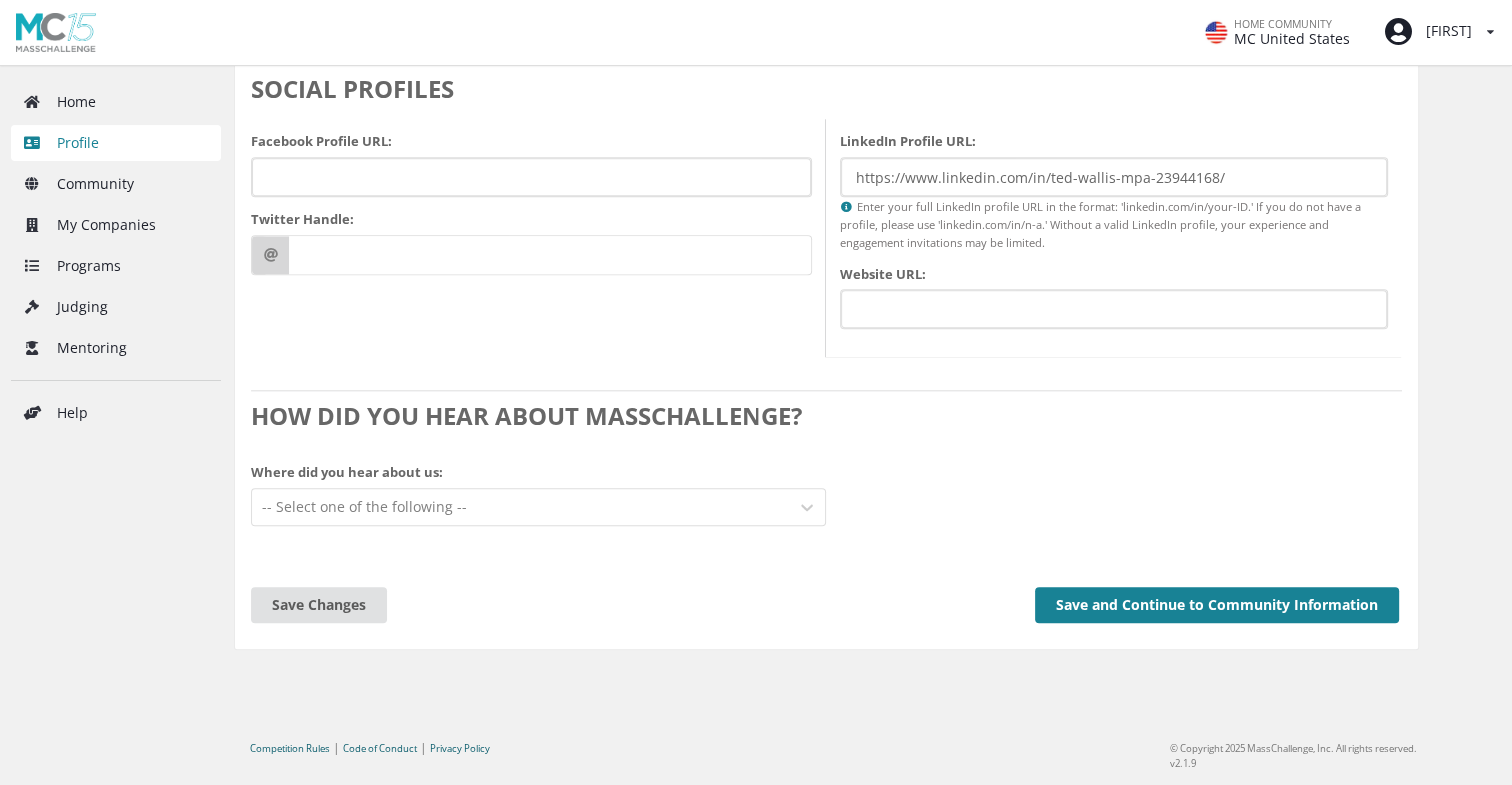 scroll, scrollTop: 2021, scrollLeft: 0, axis: vertical 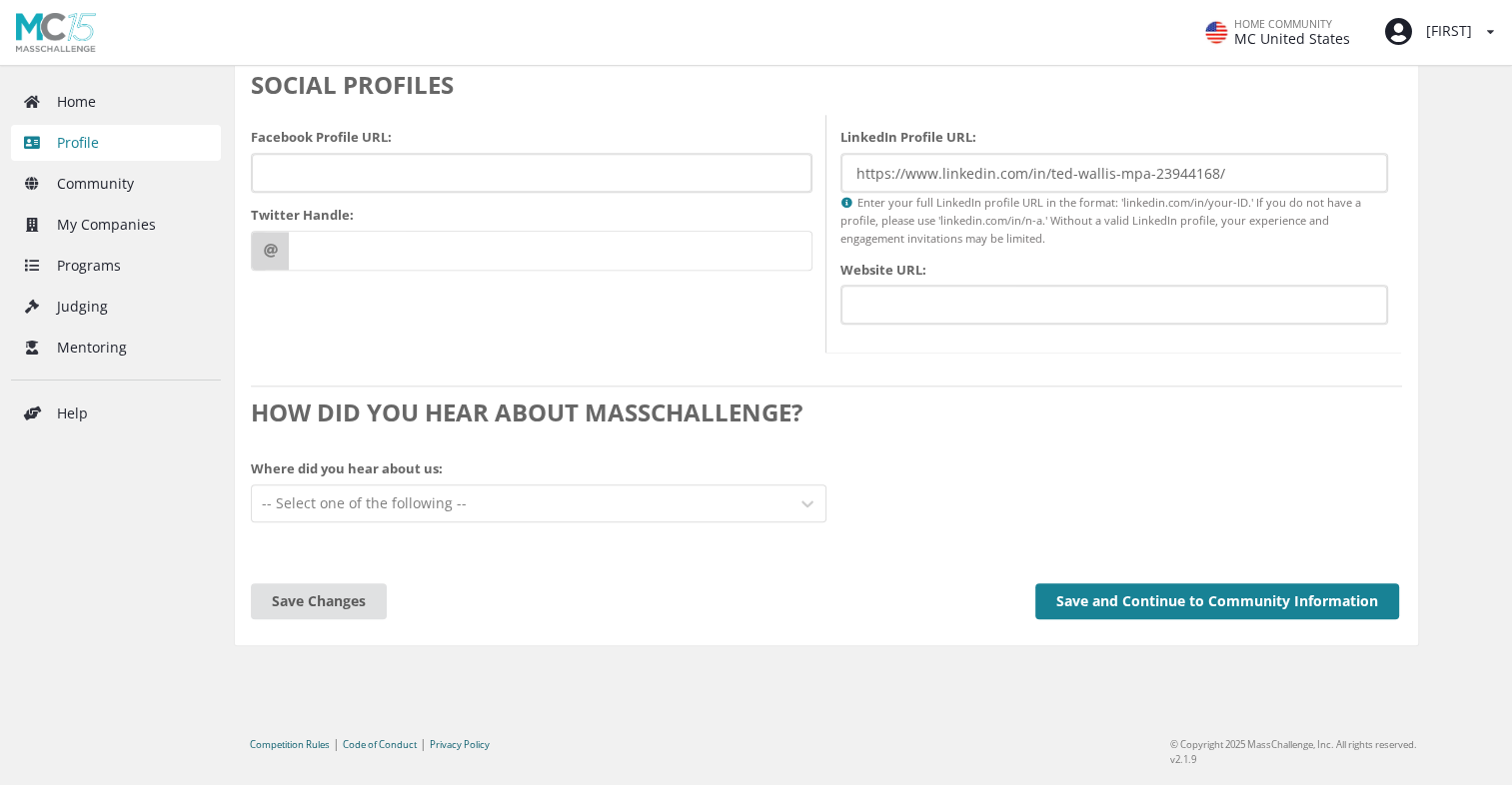 click on "PERSONAL LOCATION  Your location will help us include you in events and make connections  in your geographical area. You can control who sees it on the Community  Information section of your Profile. Country -- Select country from the list -- [STATE] -- Select state/province from the list -- [CITY] -- Select city from the list -- [STREET_ADDRESS]   [POSTAL_CODE]   DEMOGRAPHIC INFORMATION Some individuals wish to share their specific ethnographic and gender information with the MassChallenge community; others wish to keep the information confidential, to be used for ‘de-aggregated’ statistical purposes only.  * Yes, you may share my ethnographic or gender information with the MassChallenge community. No, I do not want to share my ethnographic or gender information with the MassChallenge community. Ethno racial identification:  *   ---------- Black East and/or Southeast Asian Hispanic, Latinx, and/or Spanish Indigenous Native Hawaiian, Pacific Islander, or Polynesian Middle Eastern and/or North African" at bounding box center (826, -129) 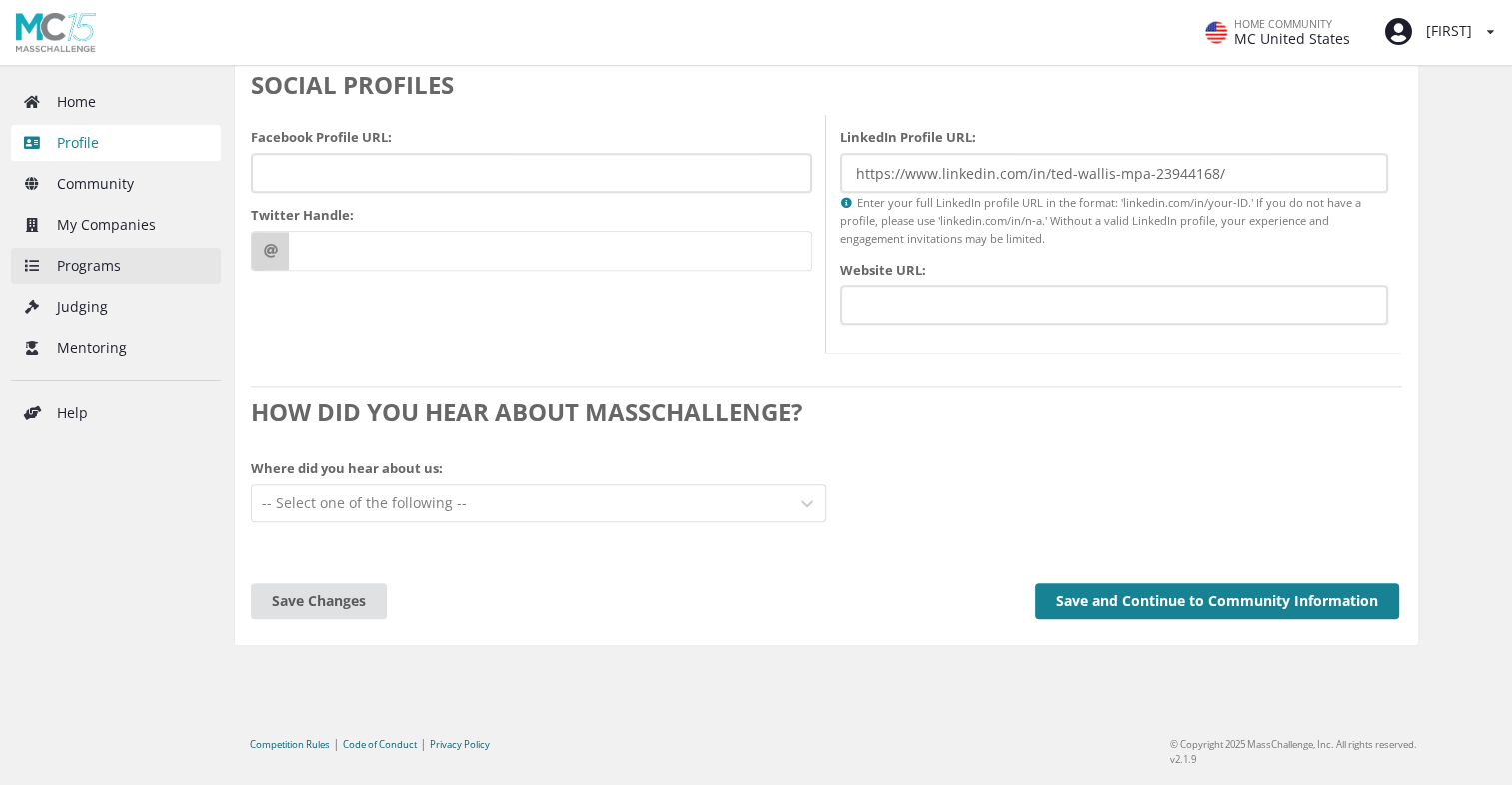 click on "Programs" at bounding box center (116, 266) 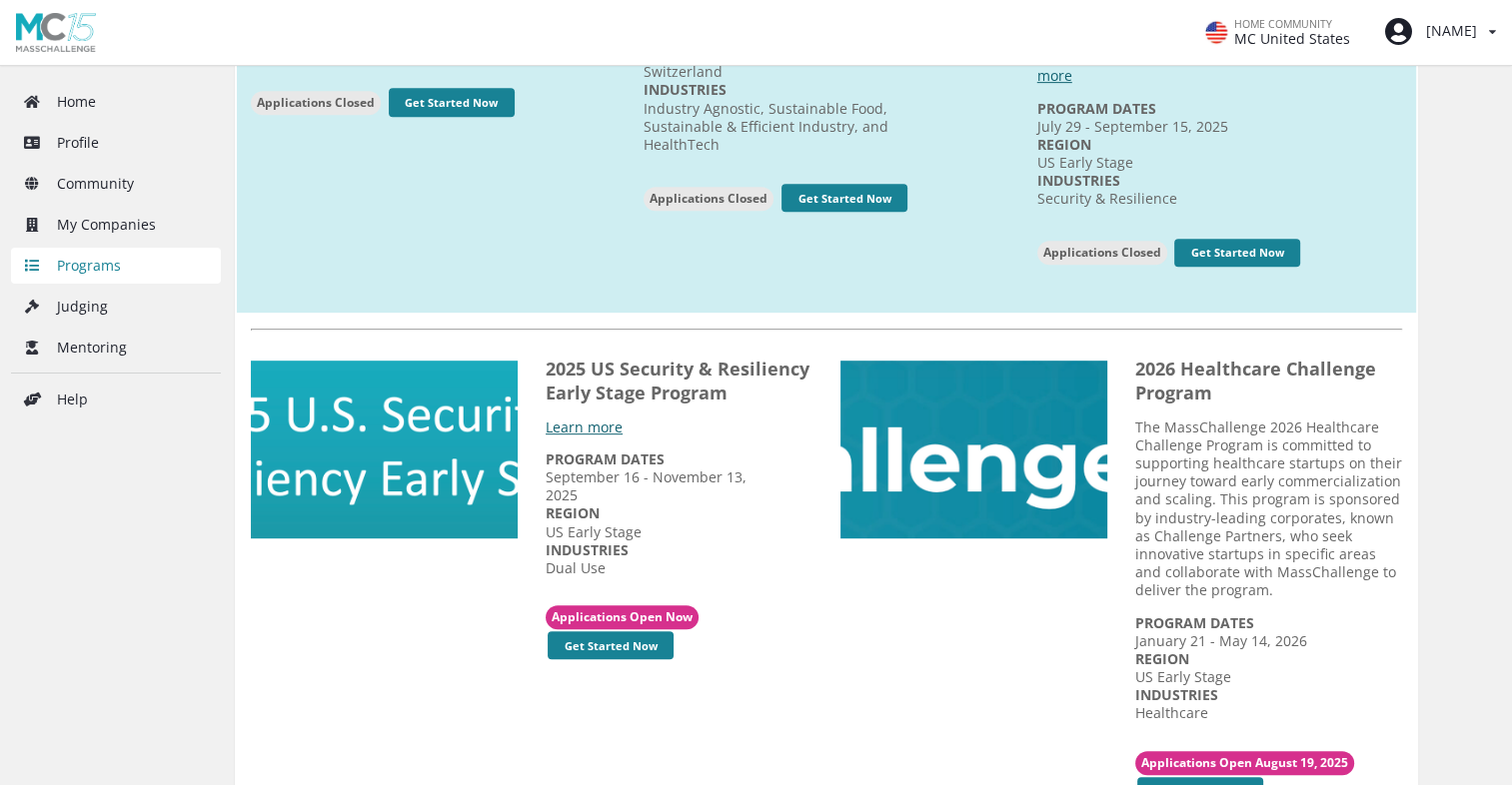 scroll, scrollTop: 1099, scrollLeft: 0, axis: vertical 